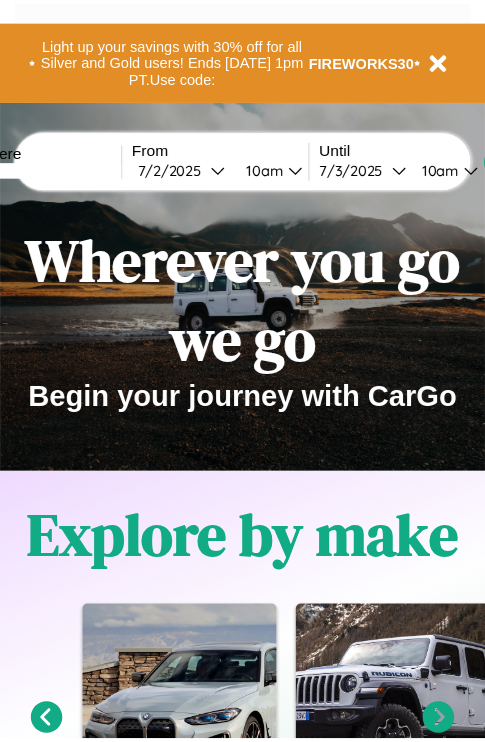 scroll, scrollTop: 0, scrollLeft: 0, axis: both 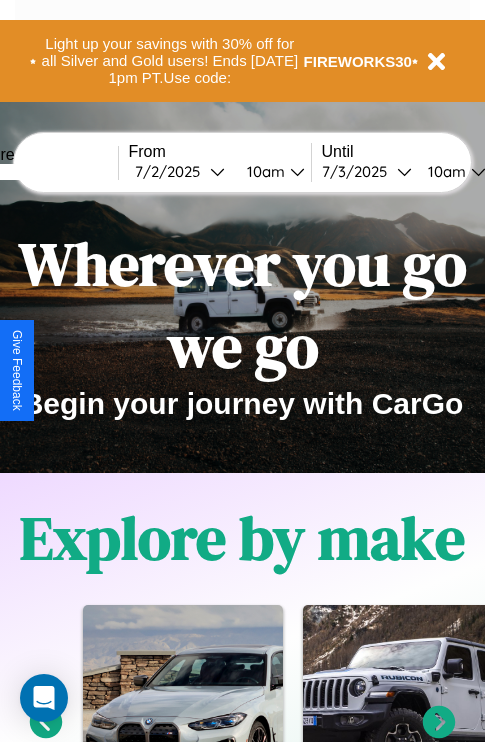 click at bounding box center (43, 172) 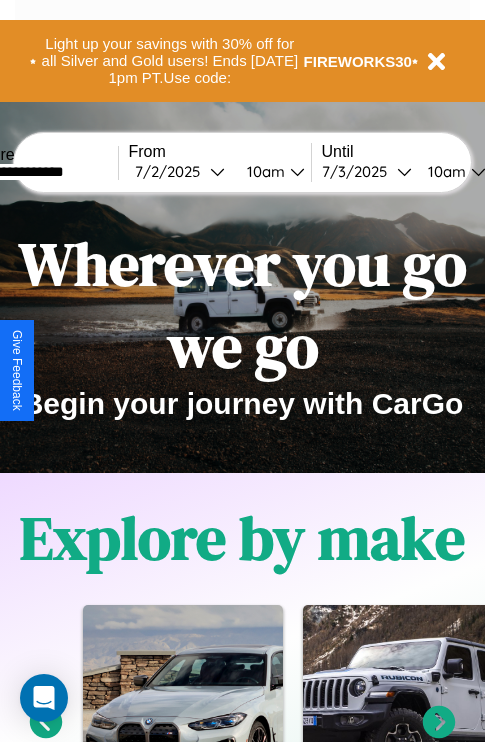 type on "**********" 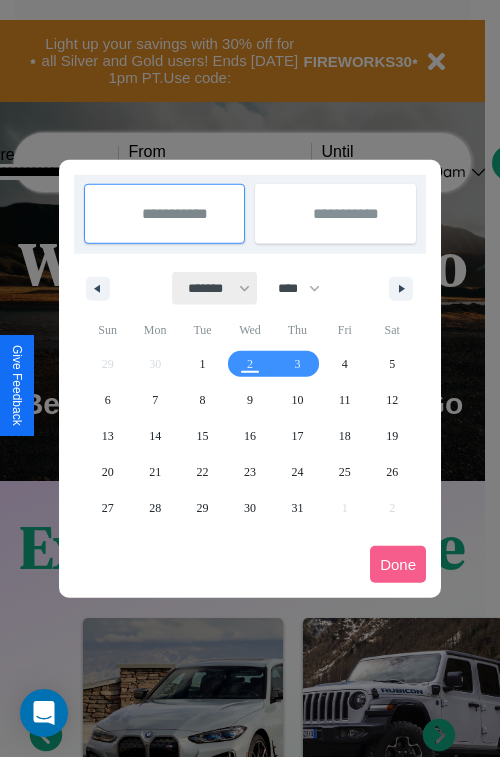 click on "******* ******** ***** ***** *** **** **** ****** ********* ******* ******** ********" at bounding box center (215, 288) 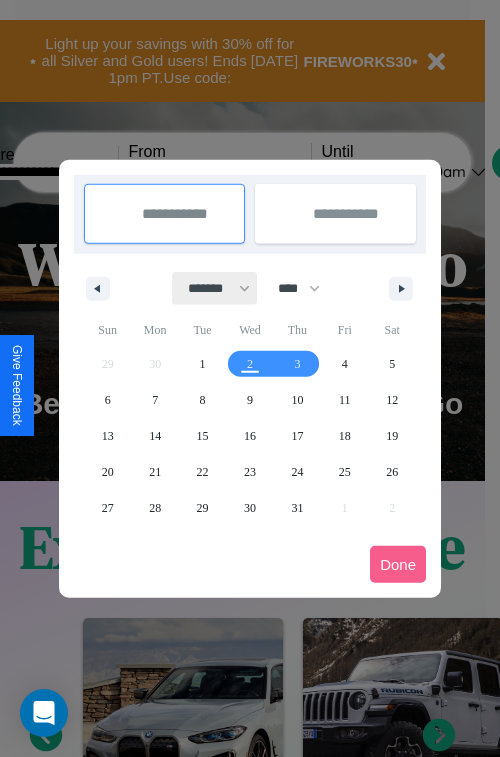 select on "*" 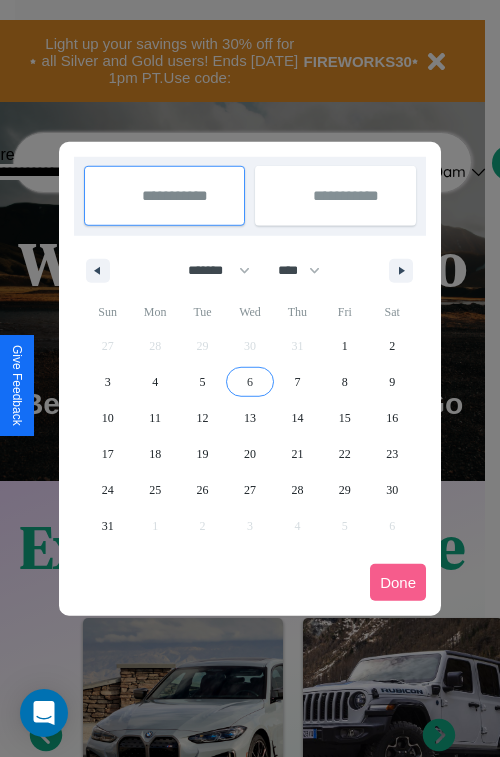 click on "6" at bounding box center [250, 382] 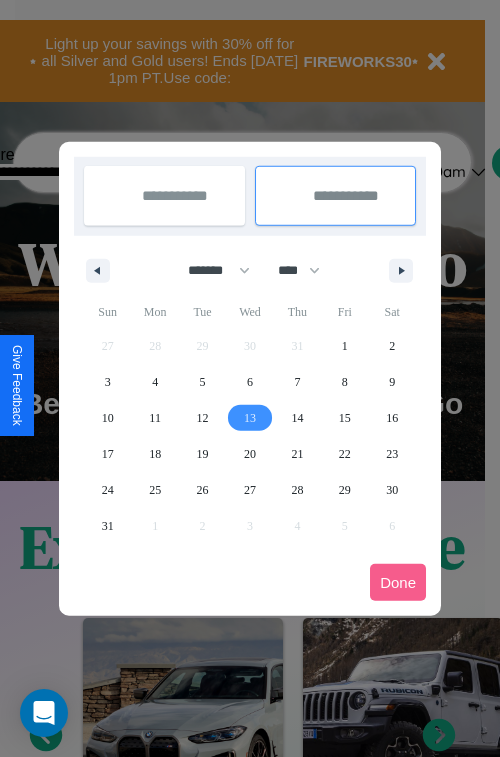click on "13" at bounding box center [250, 418] 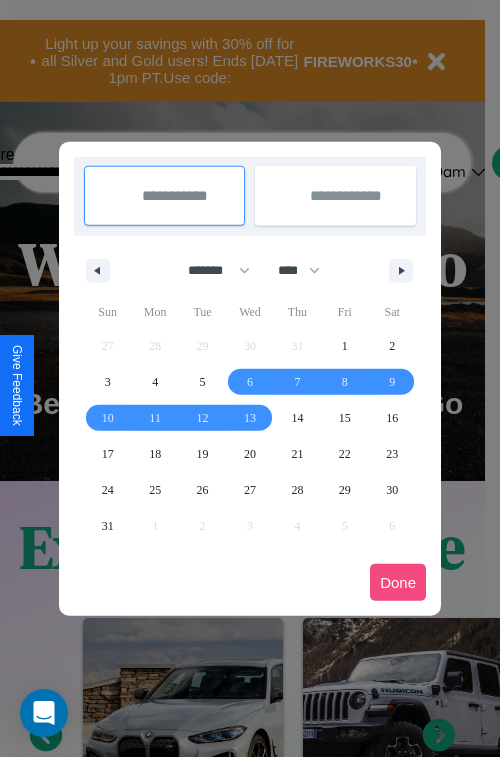 click on "Done" at bounding box center (398, 582) 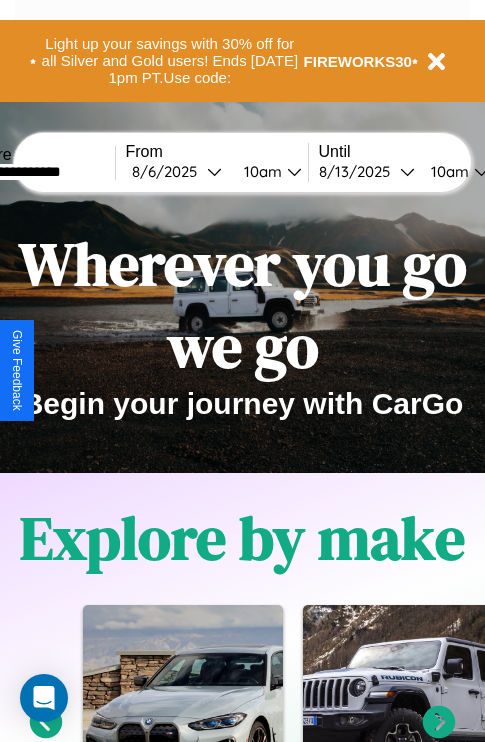 scroll, scrollTop: 0, scrollLeft: 71, axis: horizontal 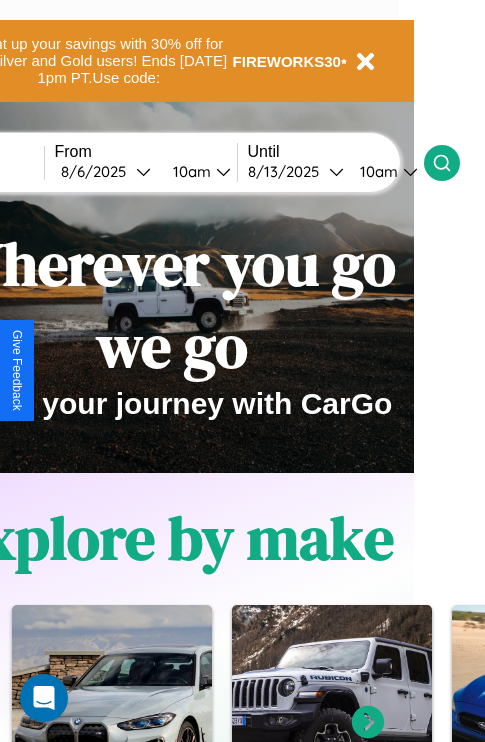 click 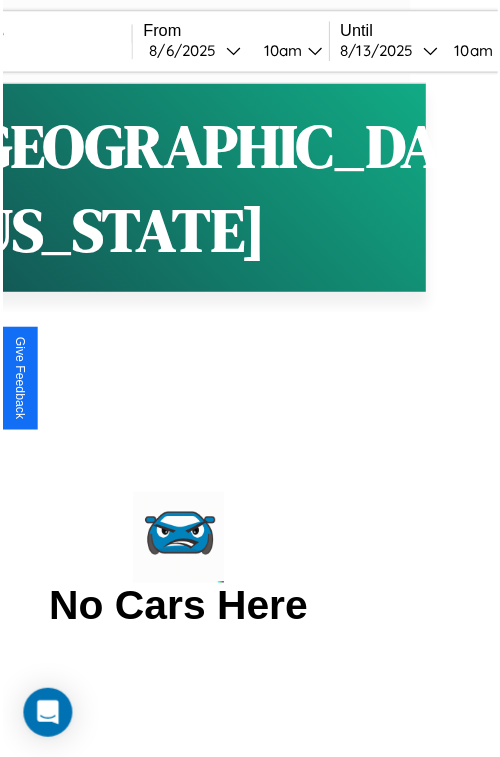 scroll, scrollTop: 0, scrollLeft: 0, axis: both 